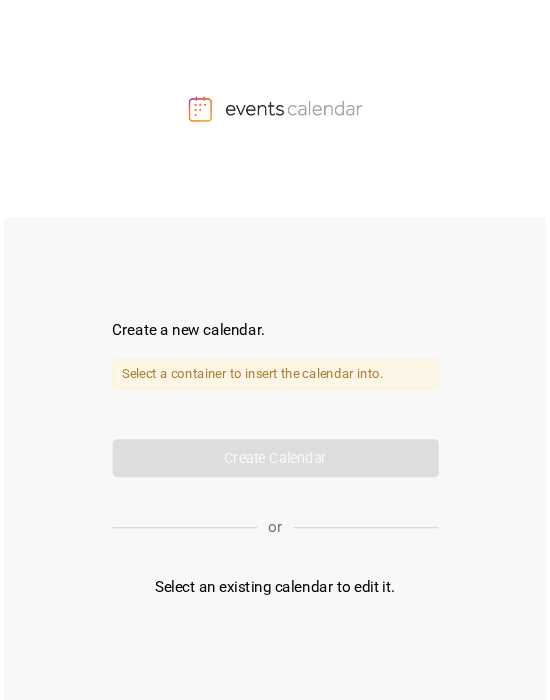 scroll, scrollTop: 0, scrollLeft: 0, axis: both 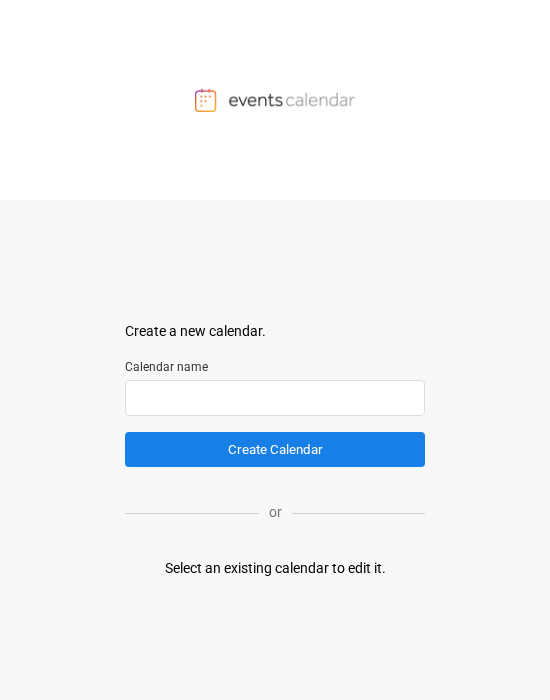 click at bounding box center [275, 398] 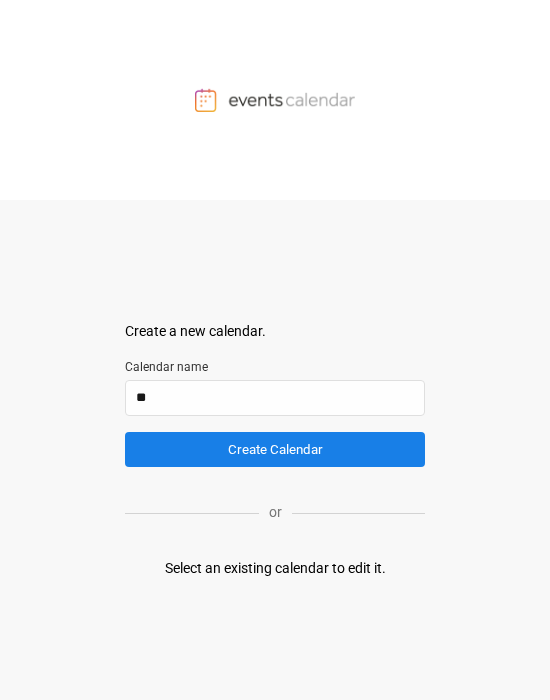 type on "*" 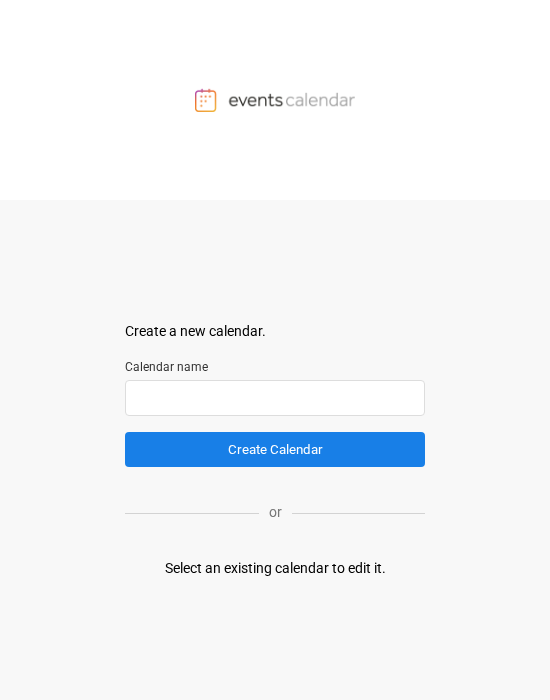 click at bounding box center [275, 398] 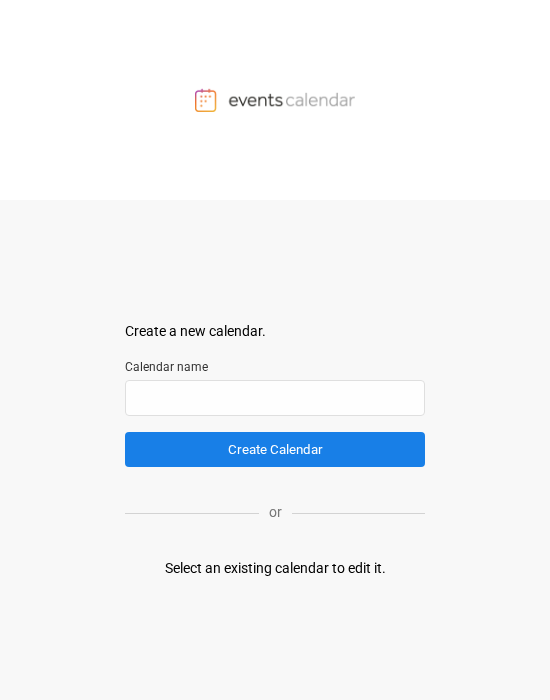 type on "*" 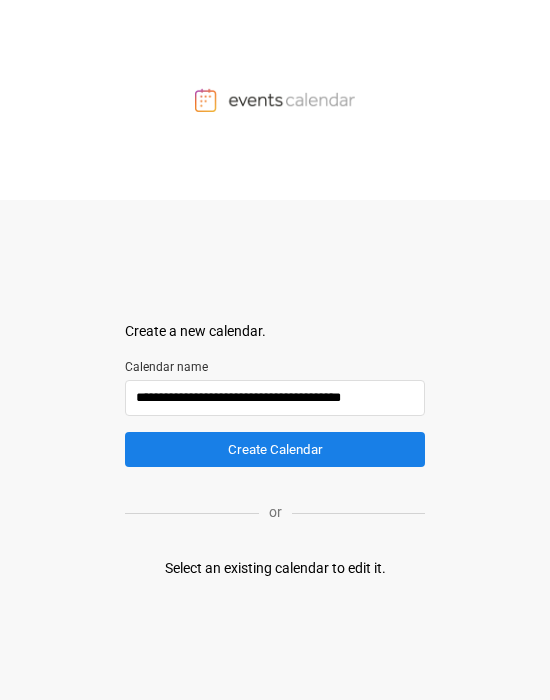 click on "**********" at bounding box center [275, 398] 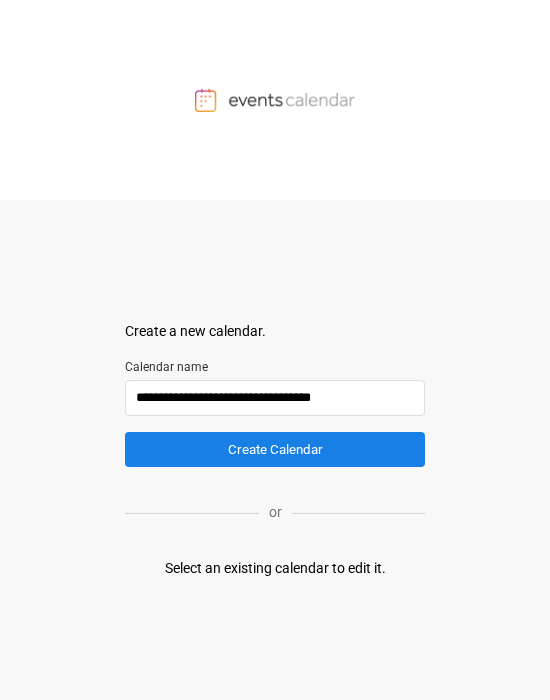 click on "**********" at bounding box center [275, 398] 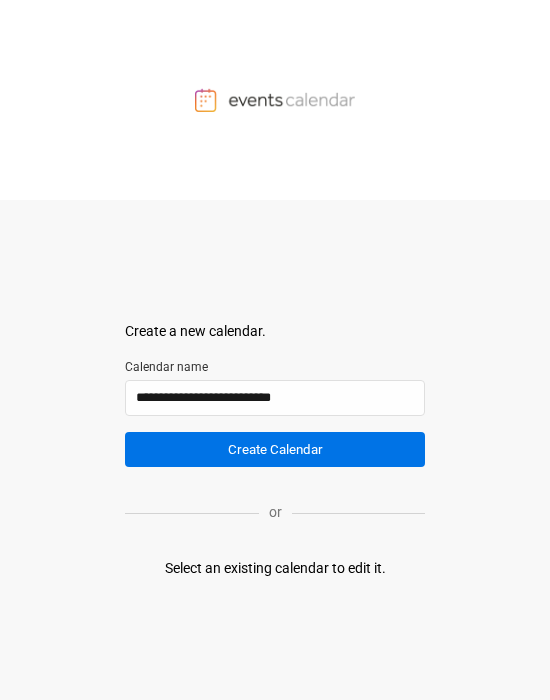 type on "**********" 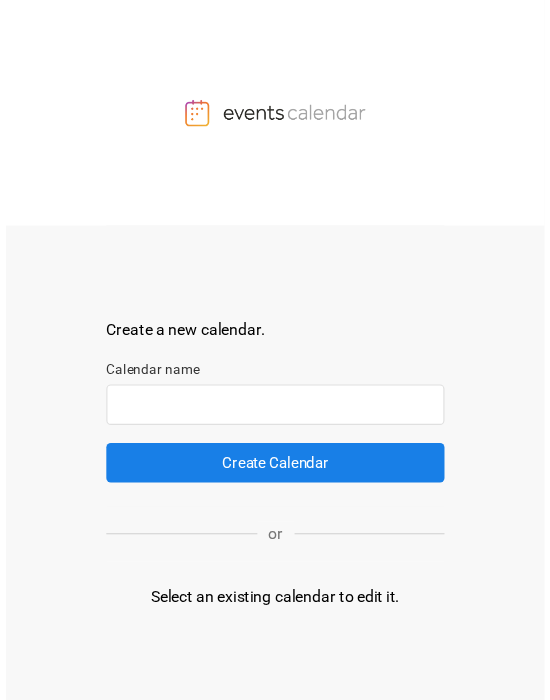 scroll, scrollTop: 0, scrollLeft: 0, axis: both 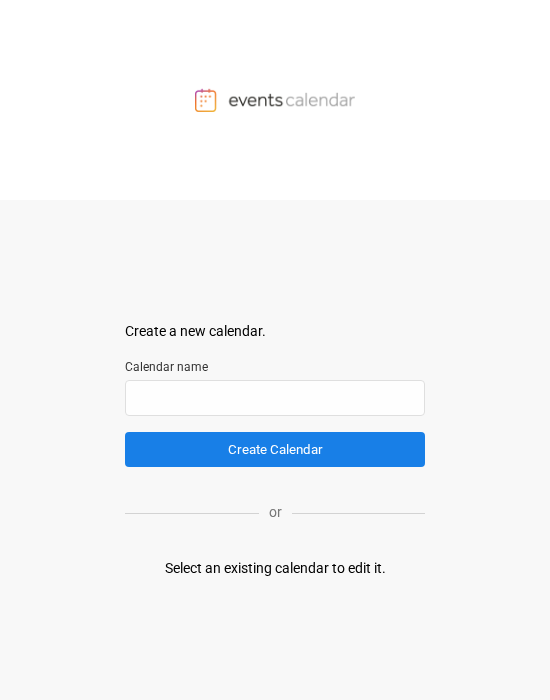 click on "Select an existing calendar to edit it." at bounding box center [275, 568] 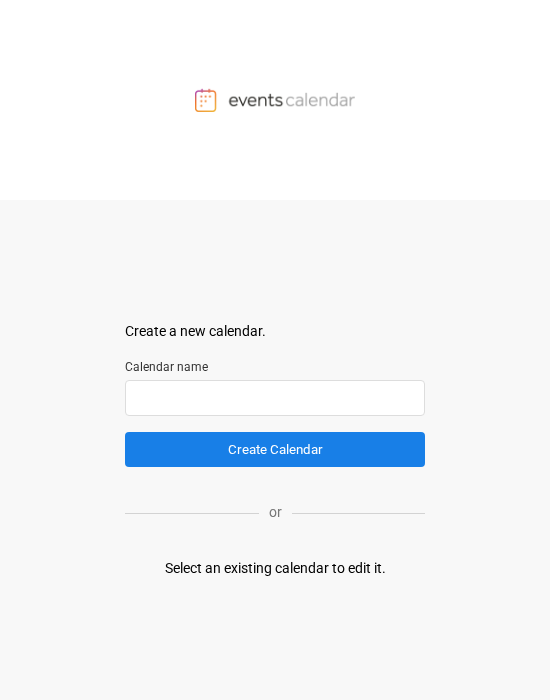 click at bounding box center (275, 398) 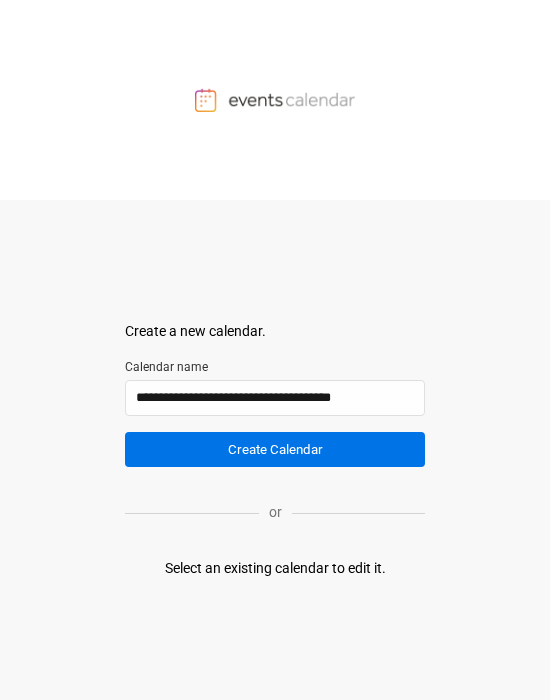 type on "**********" 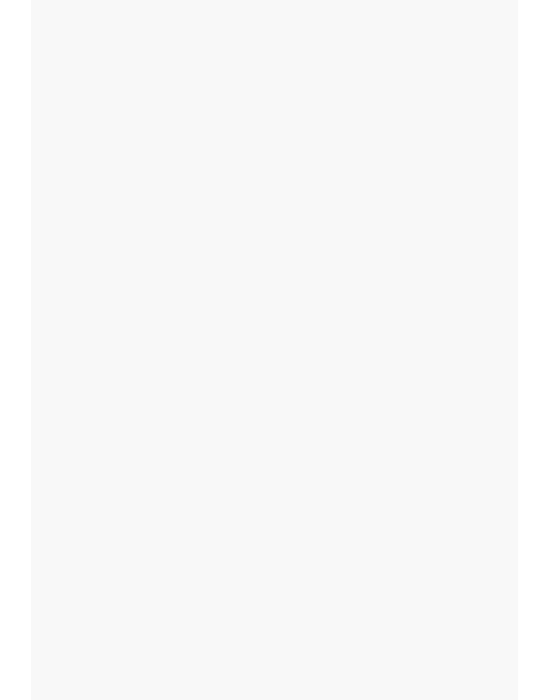 scroll, scrollTop: 0, scrollLeft: 0, axis: both 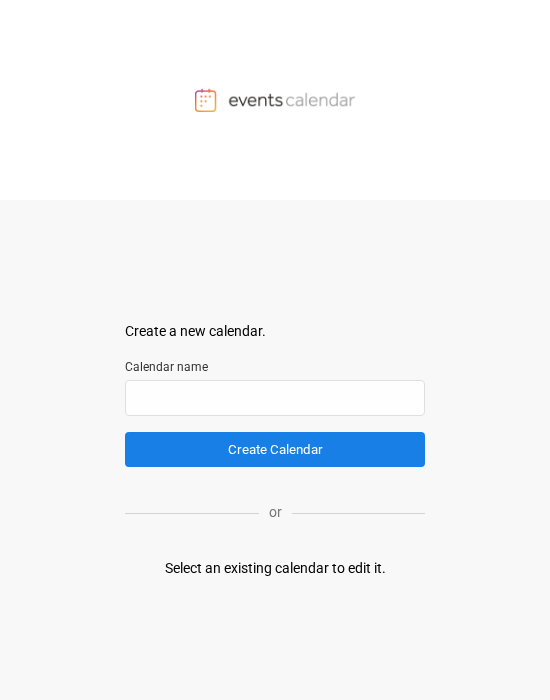 click on "Select an existing calendar to edit it." at bounding box center [275, 568] 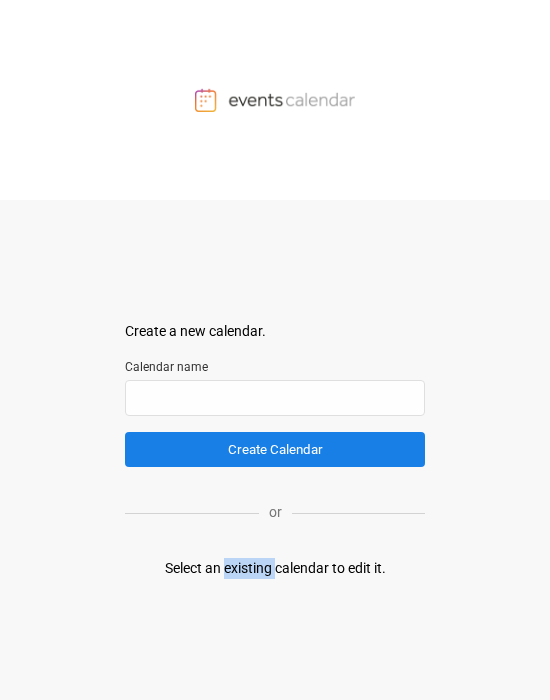 click on "Select an existing calendar to edit it." at bounding box center (275, 568) 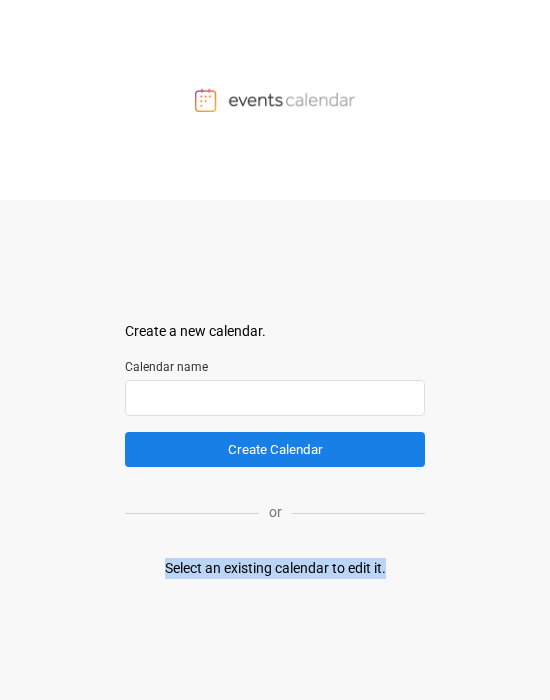 click on "Select an existing calendar to edit it." at bounding box center (275, 568) 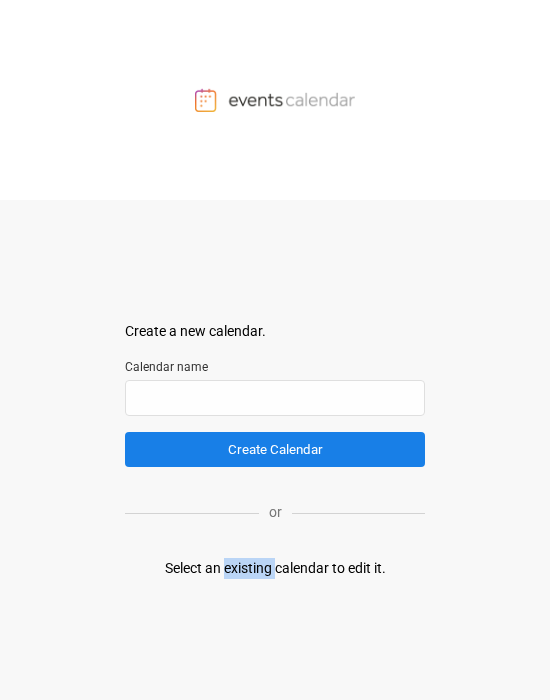 click on "Select an existing calendar to edit it." at bounding box center (275, 568) 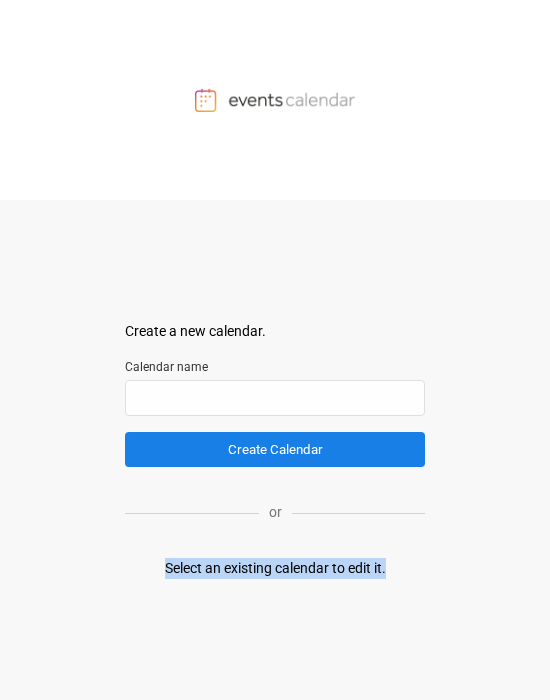 click on "Select an existing calendar to edit it." at bounding box center [275, 568] 